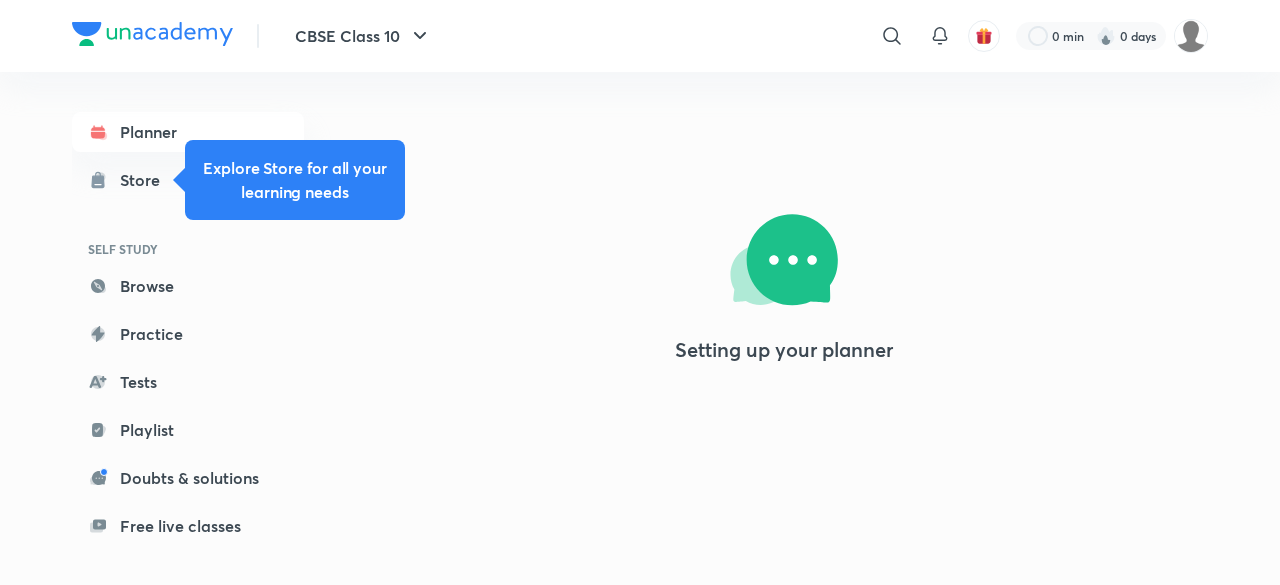 scroll, scrollTop: 0, scrollLeft: 0, axis: both 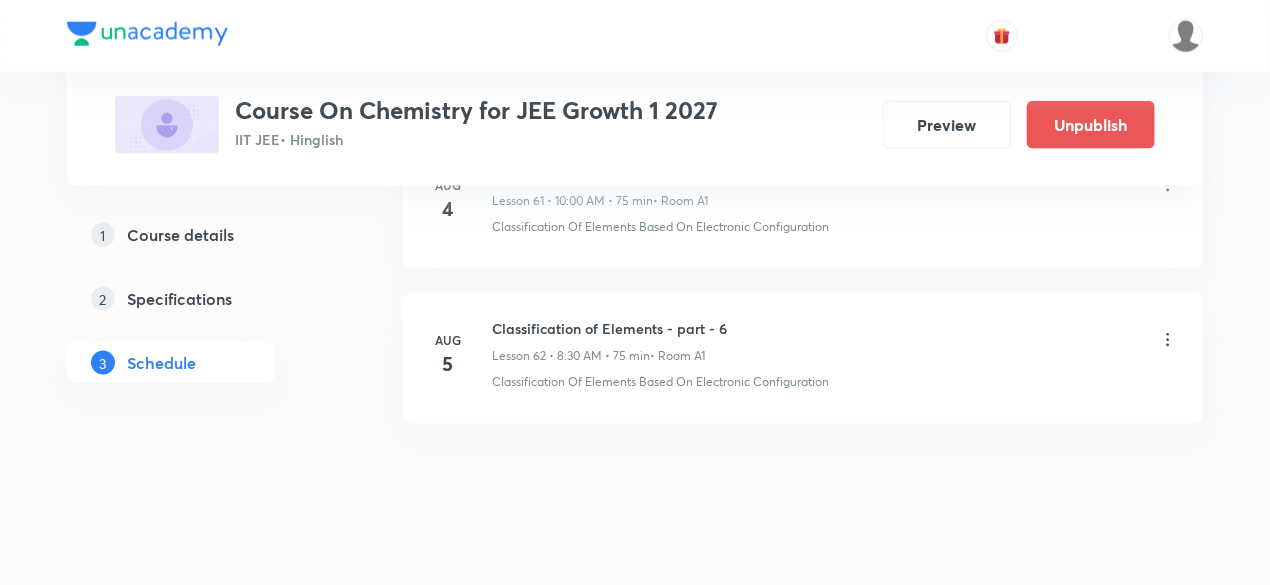 click on "Classification of Elements - part - 6" at bounding box center (609, 328) 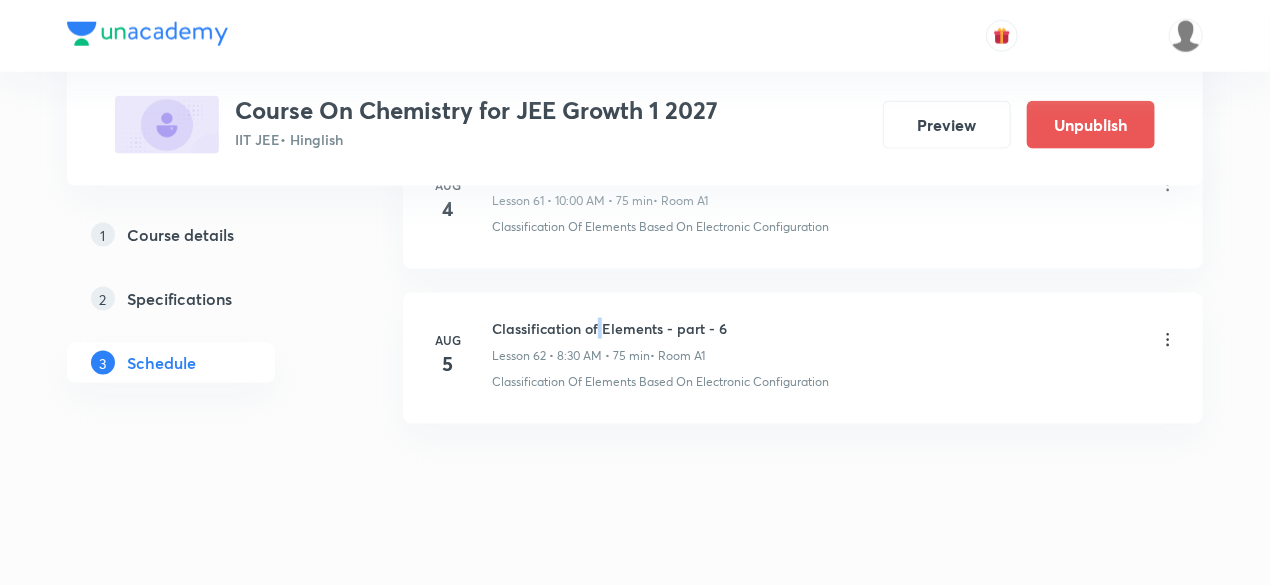 click on "Classification of Elements - part - 6" at bounding box center (609, 328) 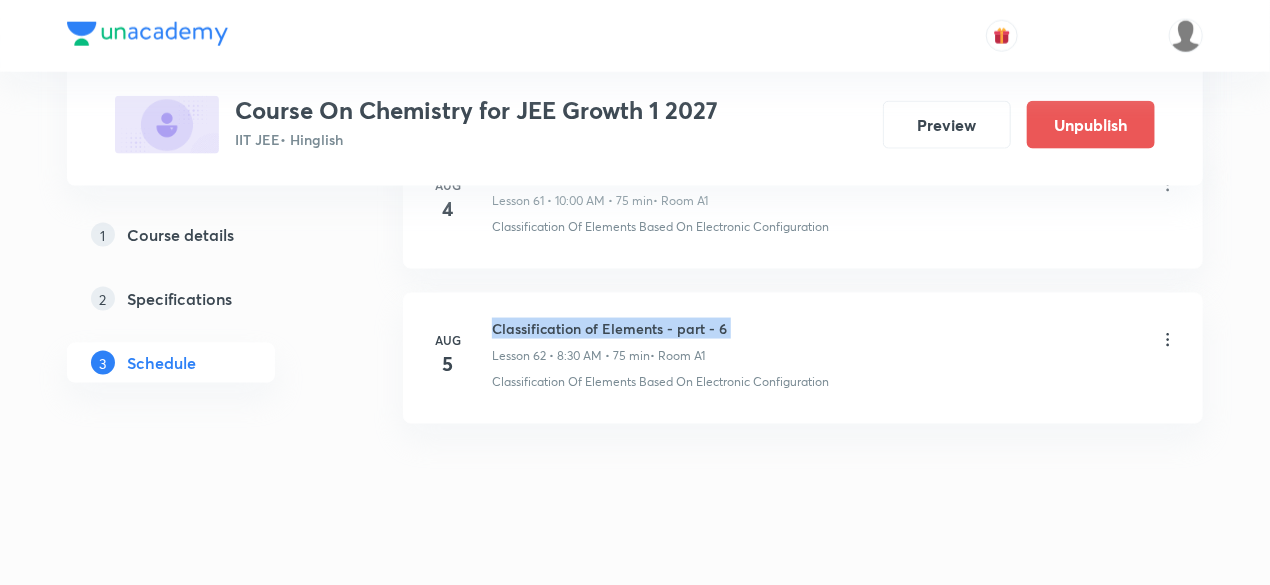 copy on "Classification of Elements - part - 6" 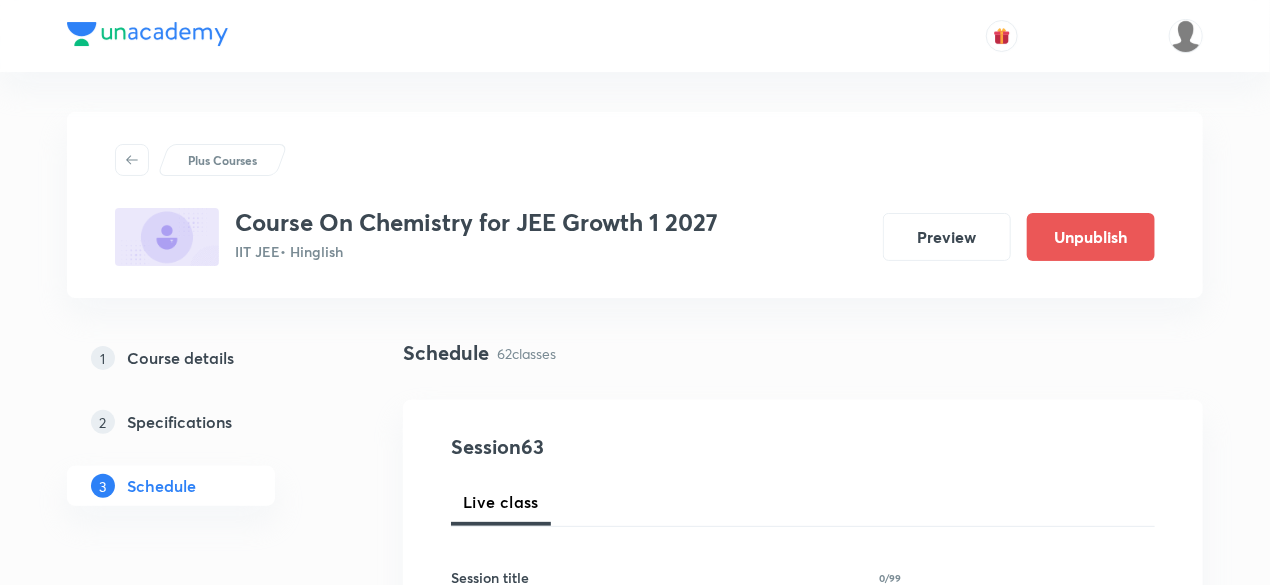 scroll, scrollTop: 320, scrollLeft: 0, axis: vertical 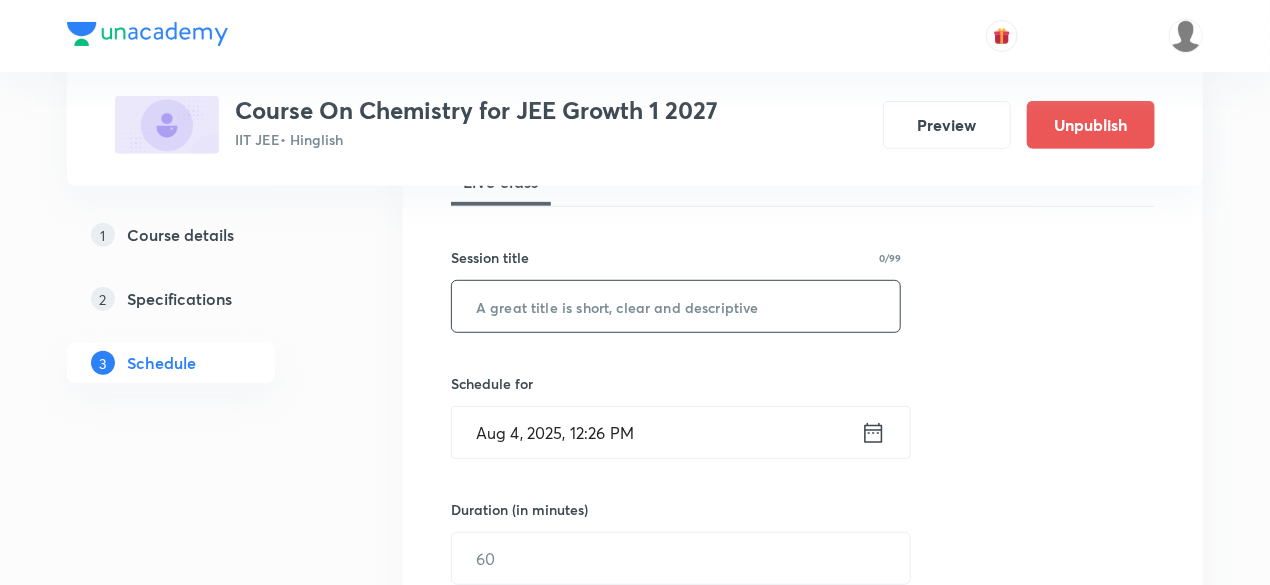 click at bounding box center [676, 306] 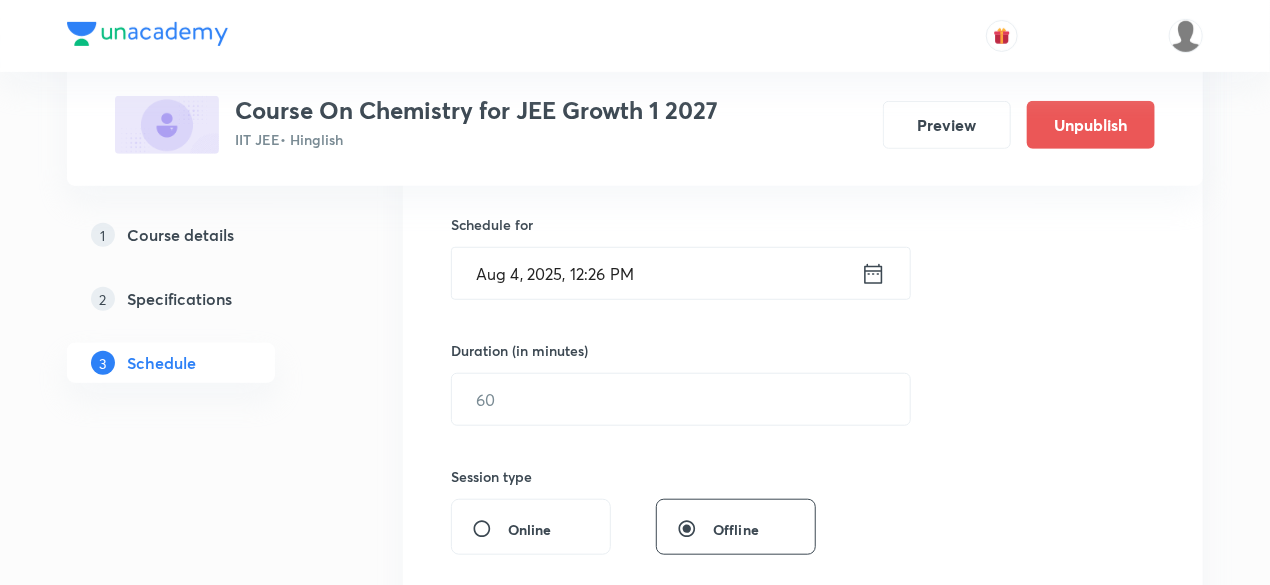 scroll, scrollTop: 480, scrollLeft: 0, axis: vertical 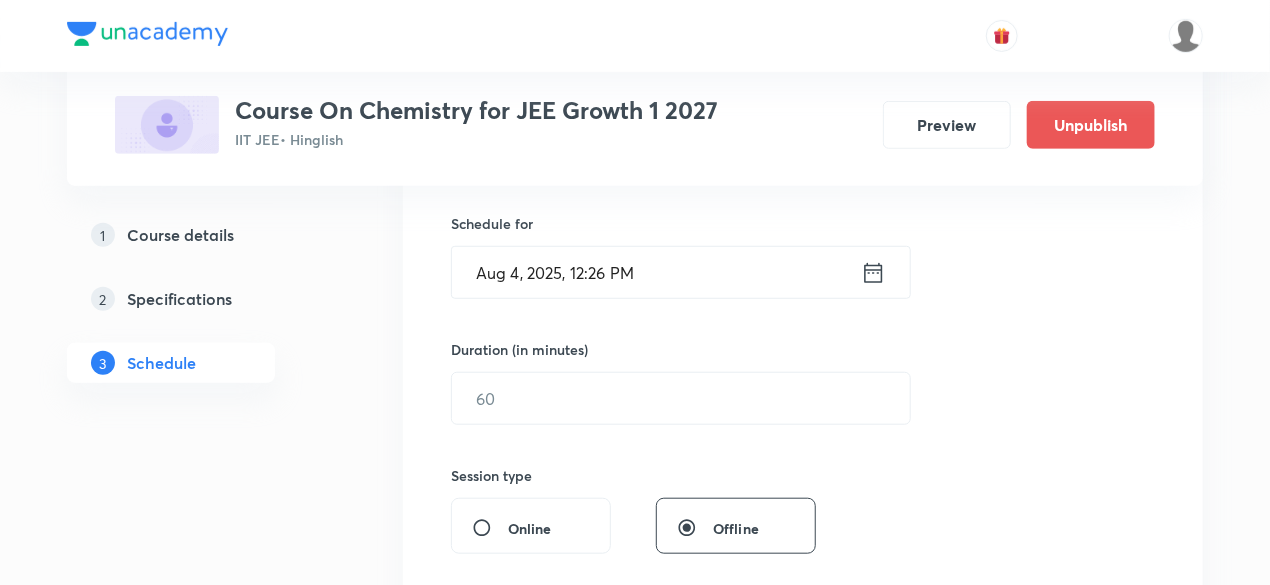 type on "Classification of Elements - part - 7" 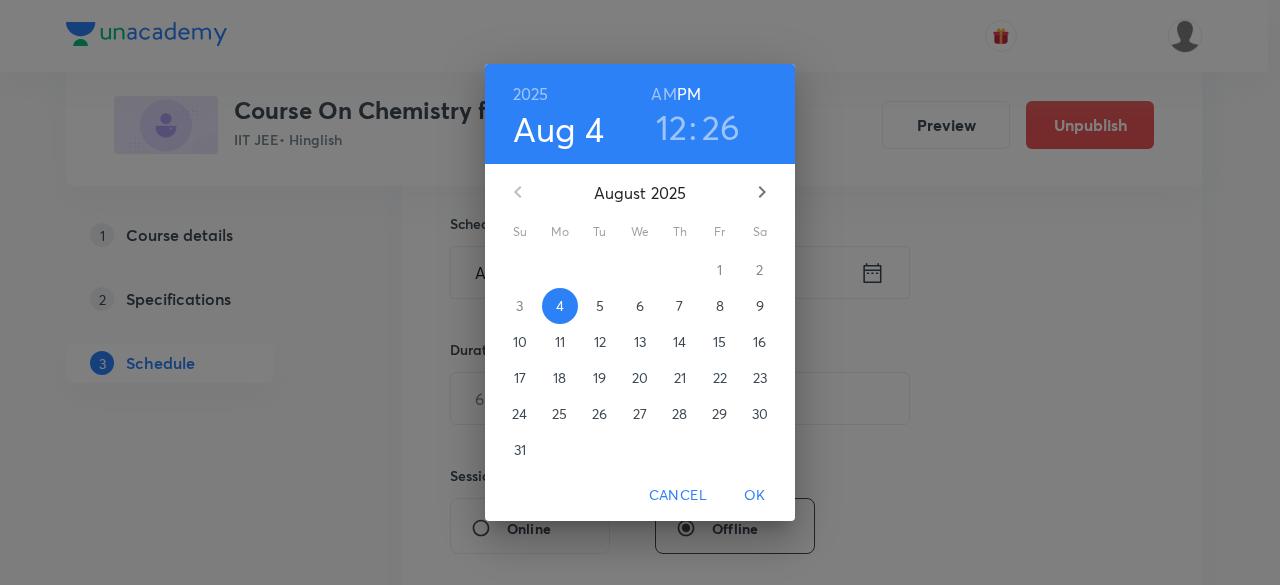 click on "6" at bounding box center (640, 306) 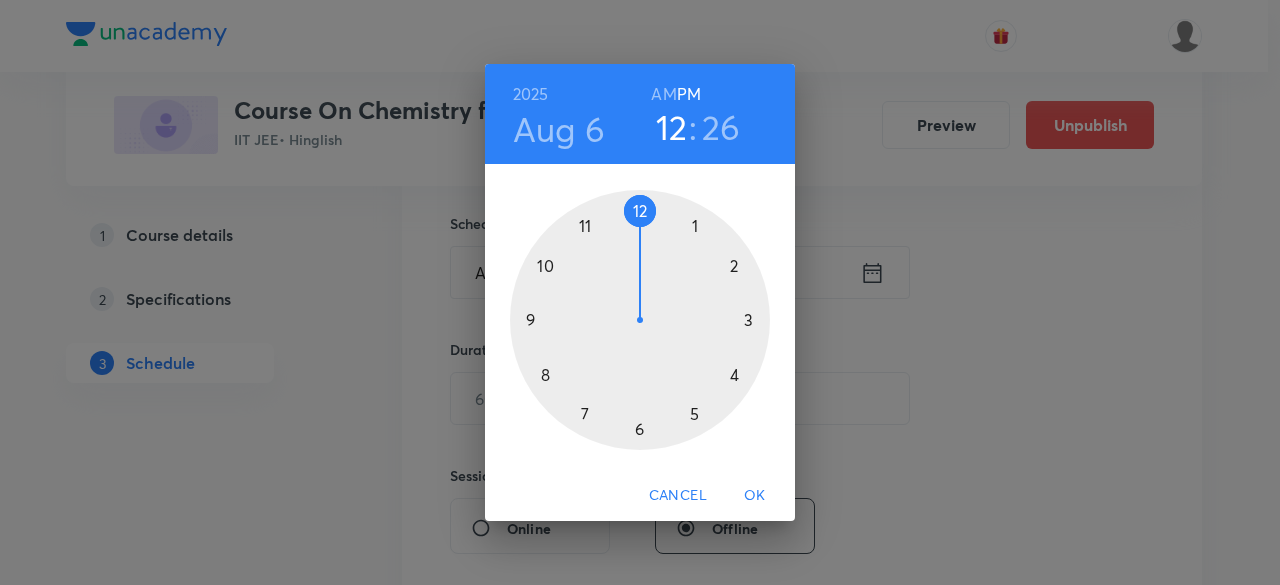 click on "AM" at bounding box center (663, 94) 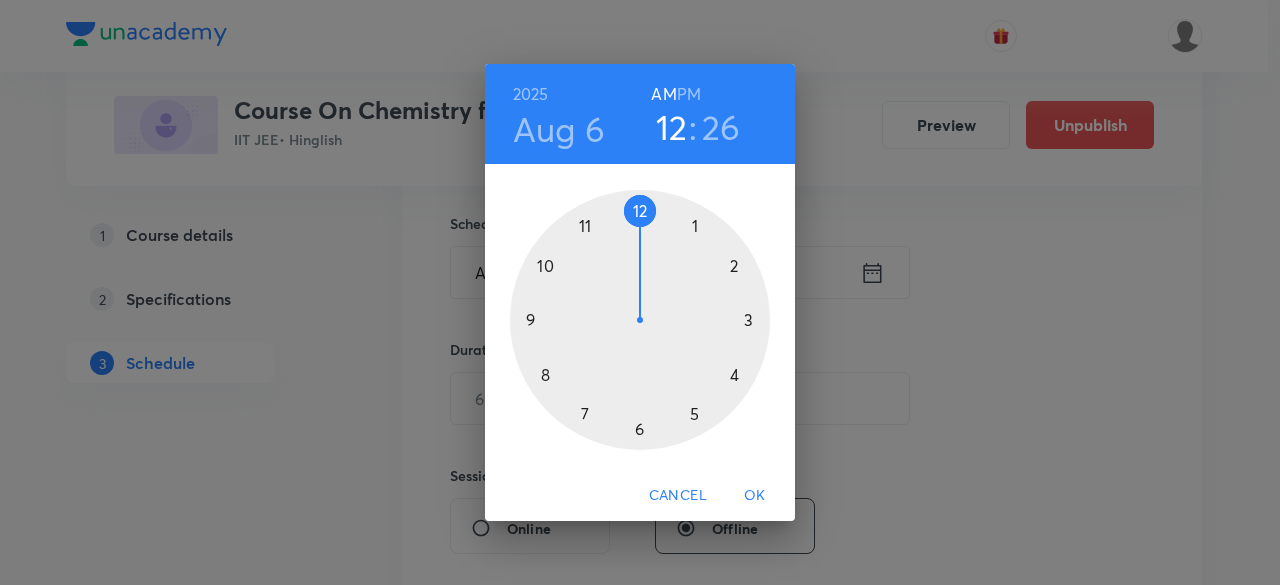 click at bounding box center [640, 320] 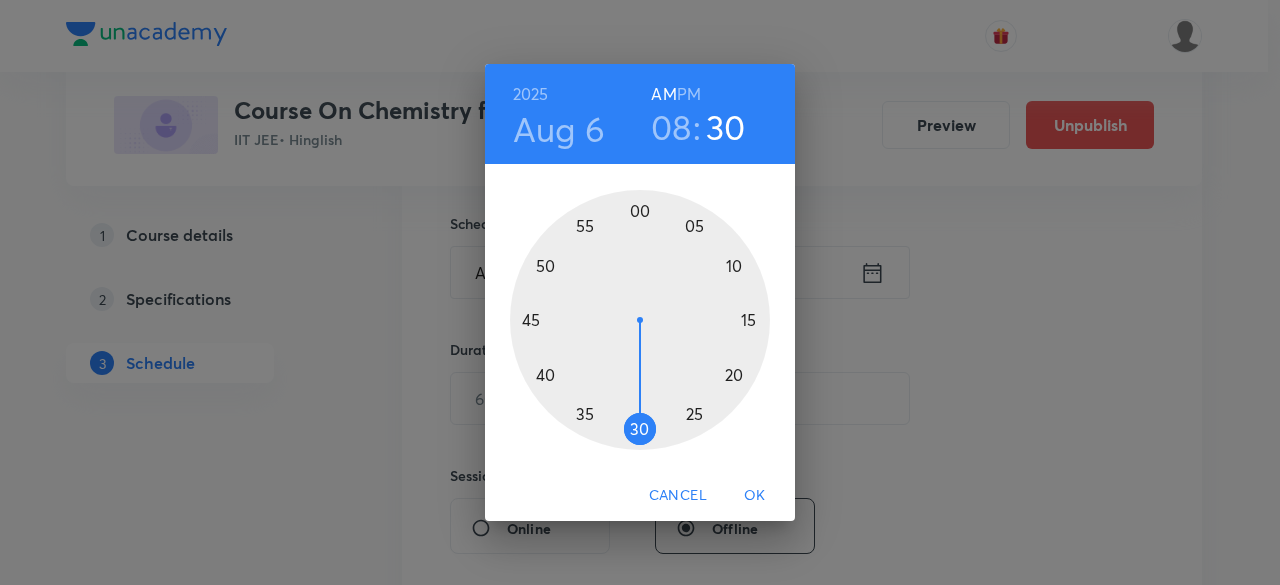 drag, startPoint x: 679, startPoint y: 421, endPoint x: 641, endPoint y: 426, distance: 38.327538 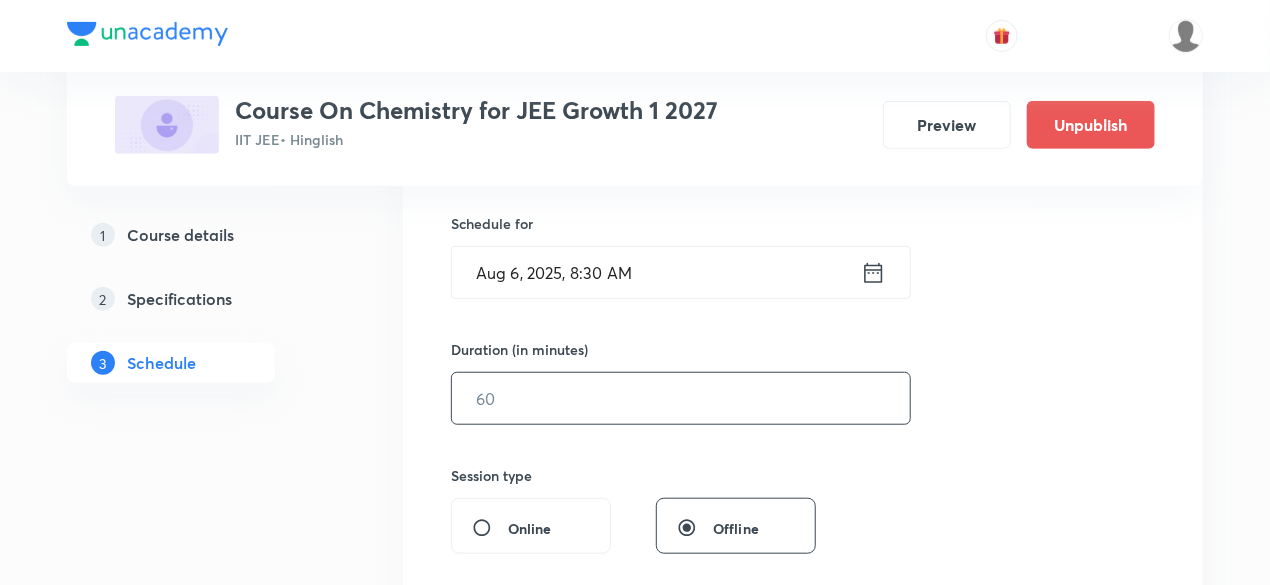 click at bounding box center [681, 398] 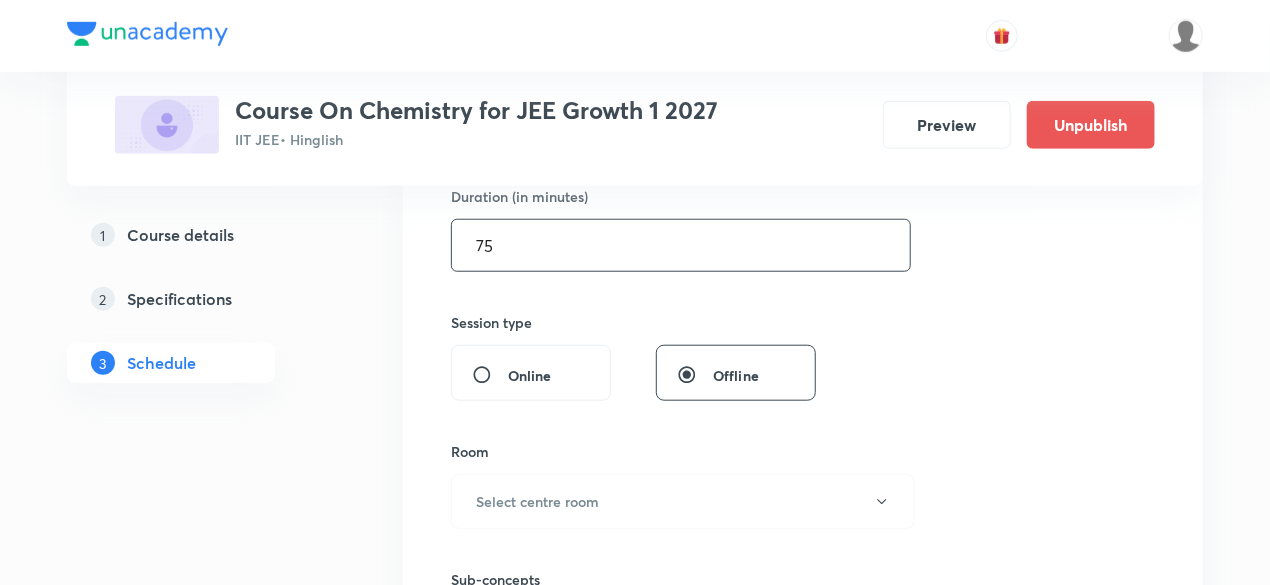 scroll, scrollTop: 640, scrollLeft: 0, axis: vertical 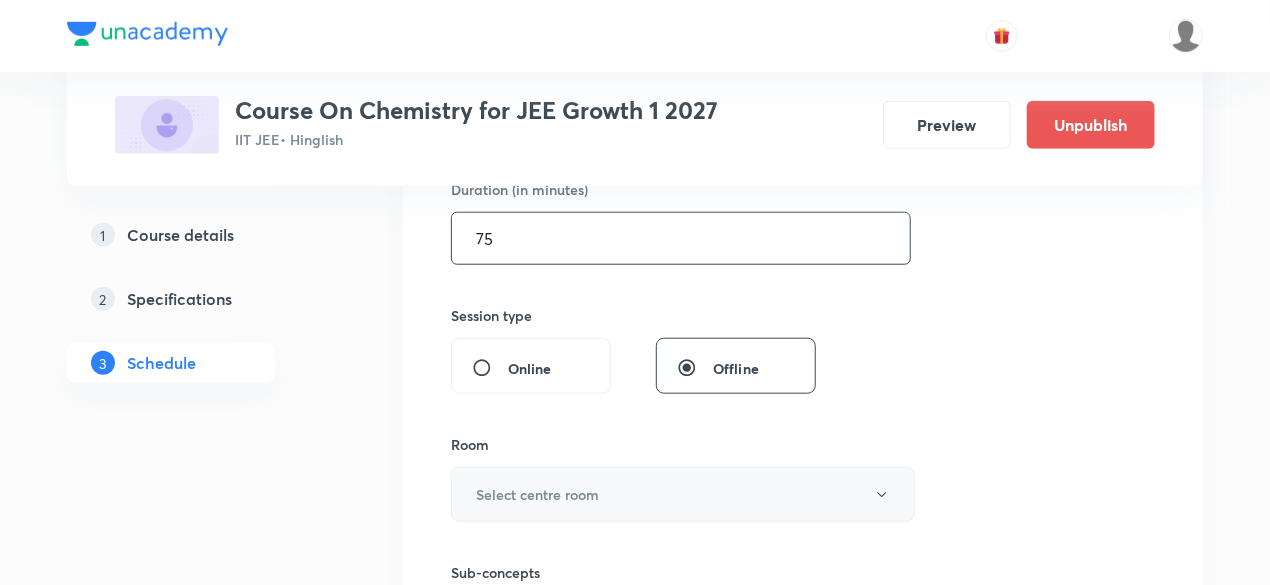 type on "75" 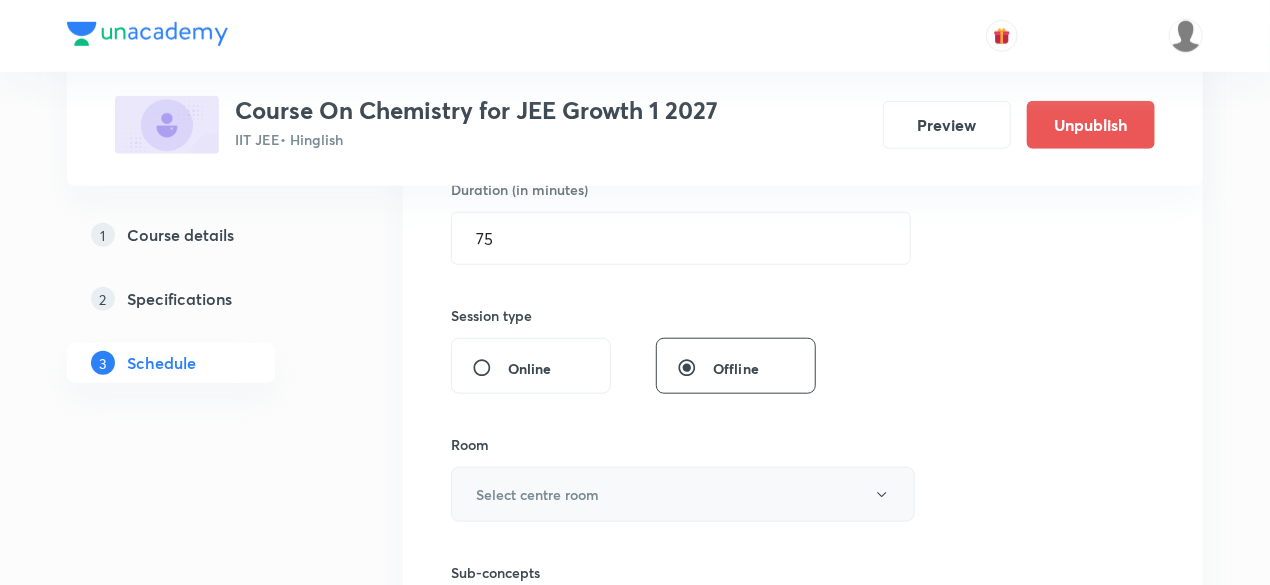 click on "Select centre room" at bounding box center [683, 494] 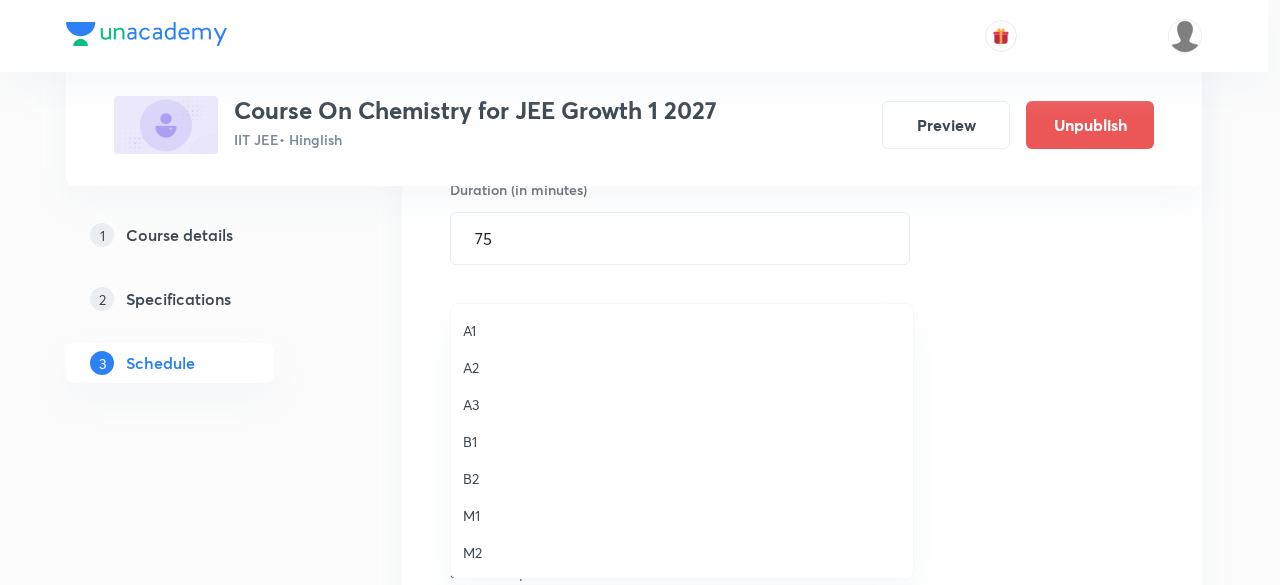 click on "A1" at bounding box center (682, 330) 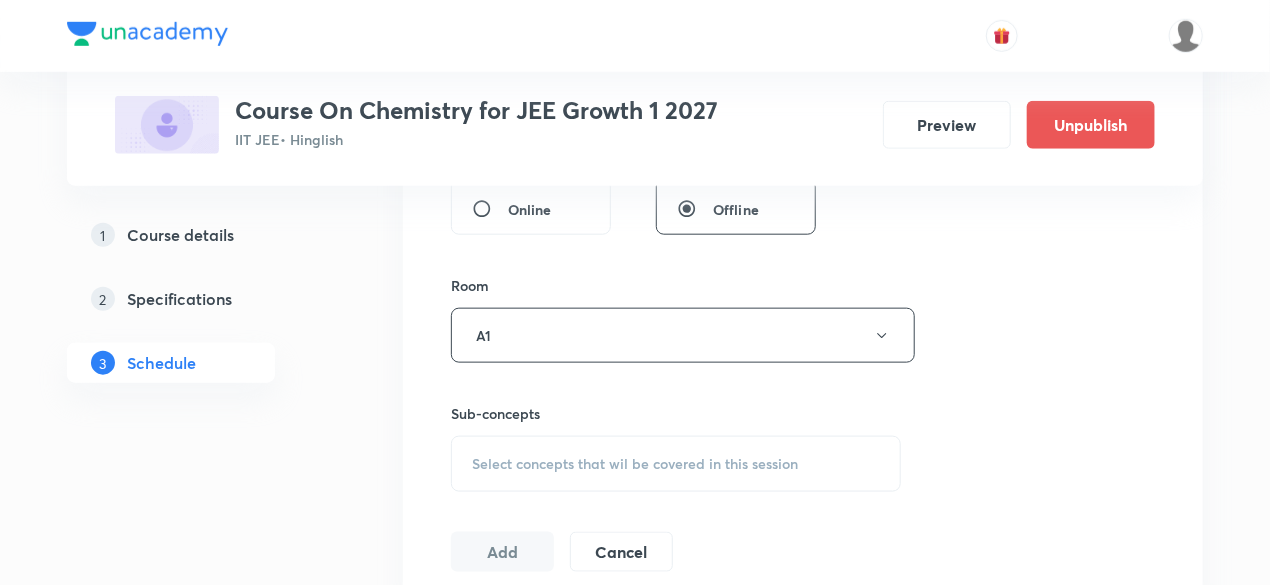 scroll, scrollTop: 800, scrollLeft: 0, axis: vertical 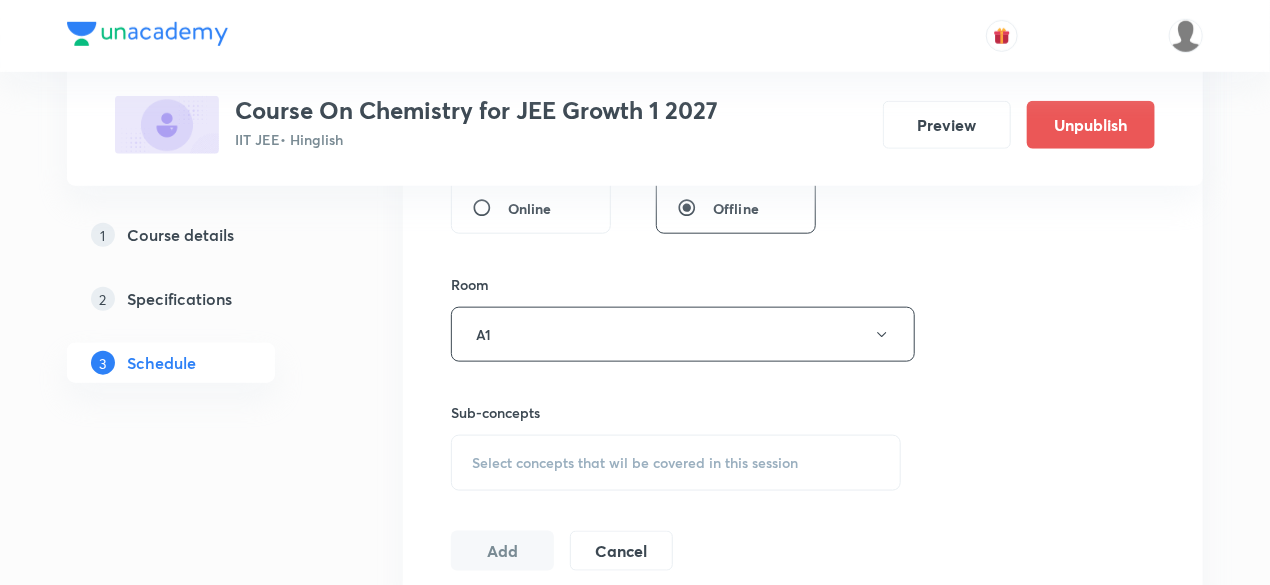 click on "Select concepts that wil be covered in this session" at bounding box center (676, 463) 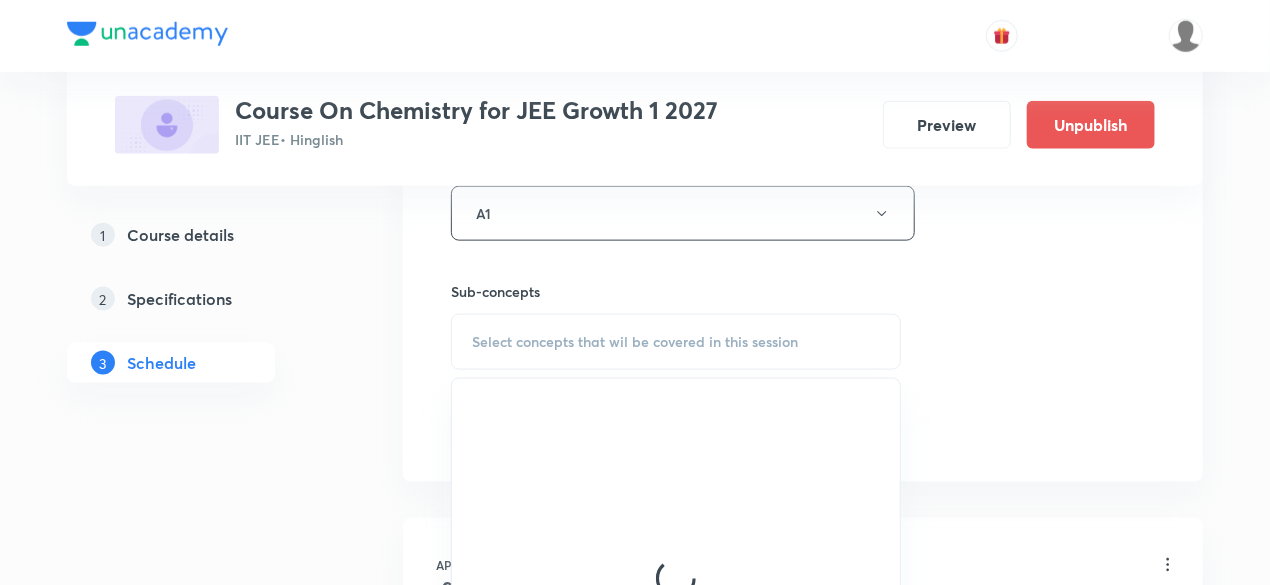 scroll, scrollTop: 960, scrollLeft: 0, axis: vertical 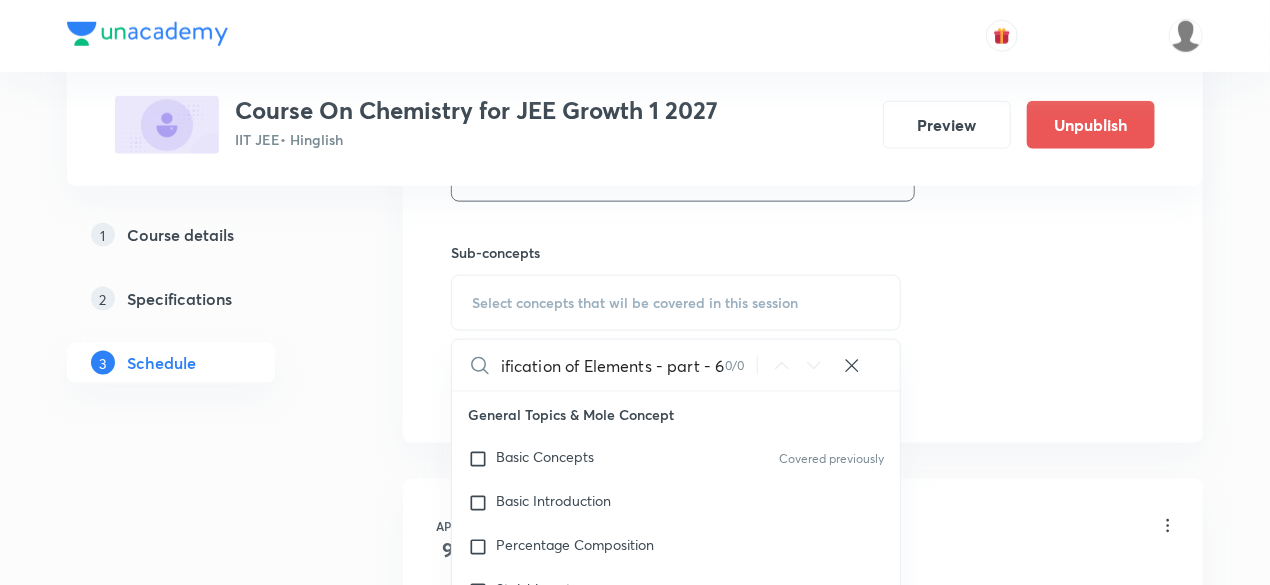 drag, startPoint x: 701, startPoint y: 378, endPoint x: 718, endPoint y: 380, distance: 17.117243 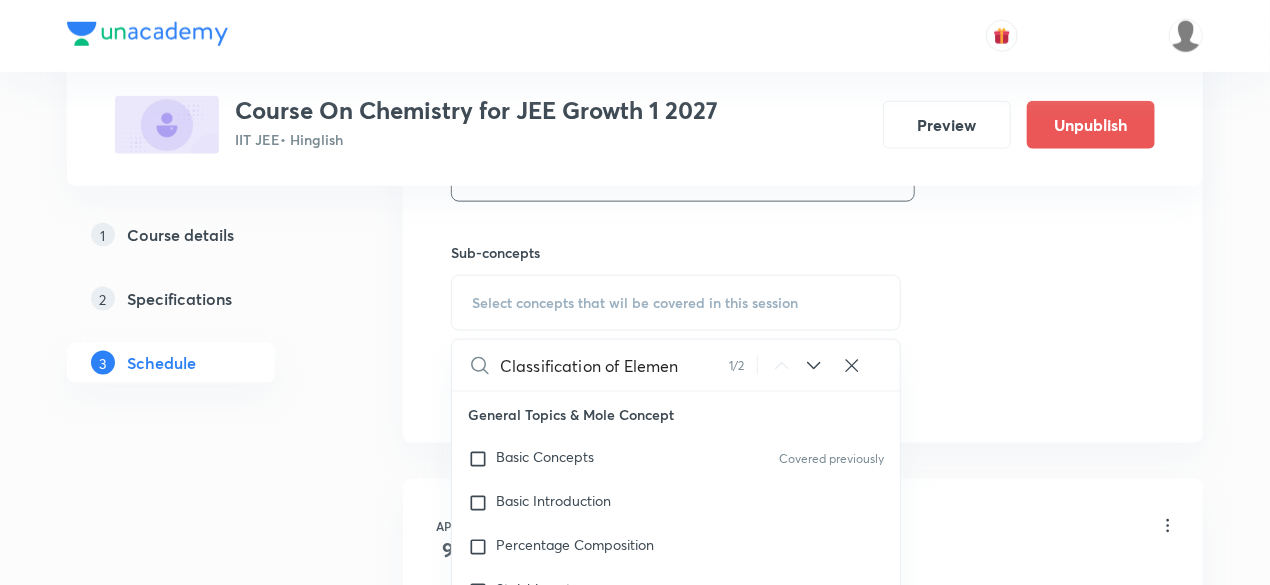 scroll, scrollTop: 0, scrollLeft: 0, axis: both 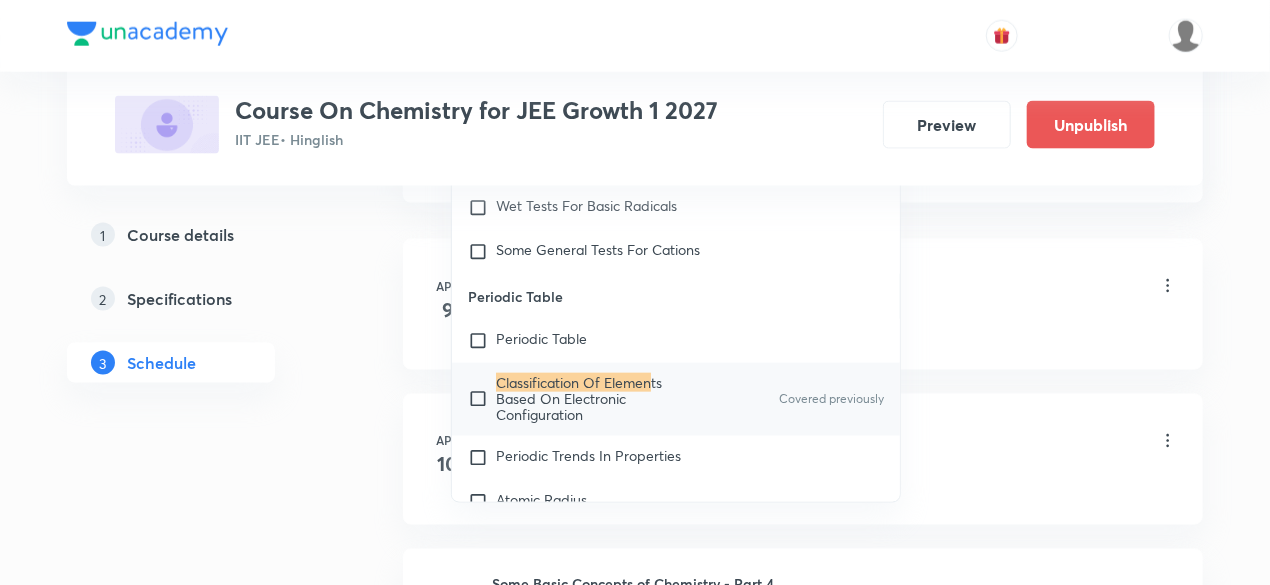 type on "Classification of Elemen" 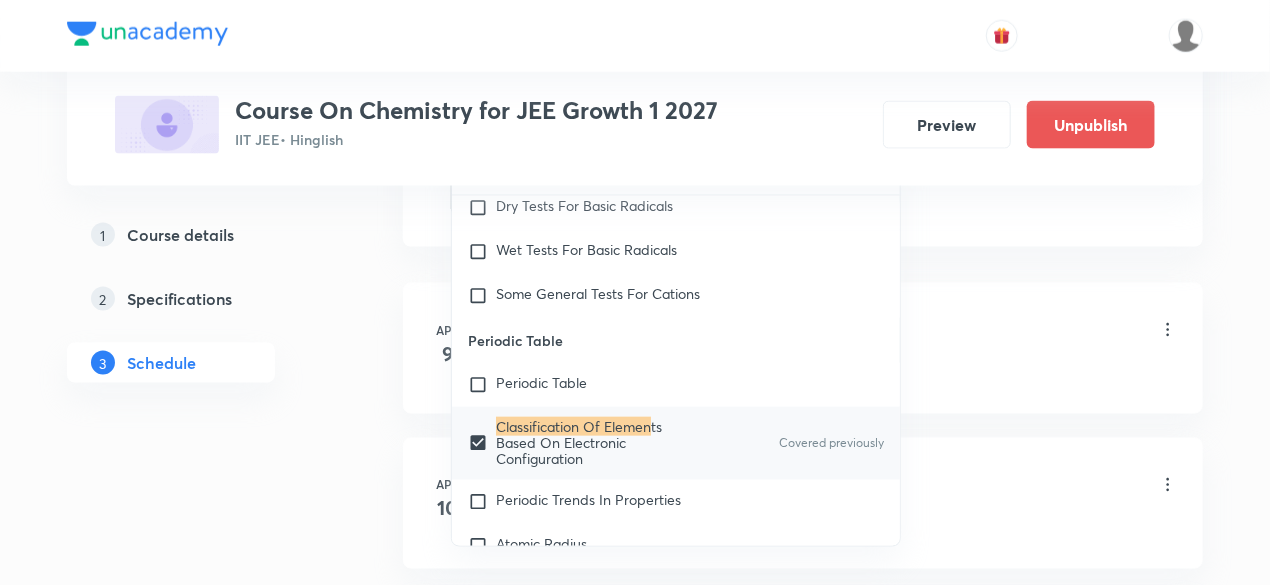 click on "Apr 9 Some Basic Concepts of Chemistry - Part 2 Lesson 1 • 11:30 AM • 75 min  • Room A1 Some basic concepts of Chemistry Apr 10 Some Basic Concepts of Chemistry - Part 3 Lesson 2 • 11:30 AM • 75 min  • Room A1 Some basic concepts of Chemistry Apr 11 Some Basic Concepts of Chemistry - Part 4 Lesson 3 • 11:30 AM • 75 min  • Room A1 Some basic concepts of Chemistry Apr 15 Some Basic Concepts of Chemistry - Part 5 Lesson 4 • 8:30 AM • 75 min  • Room A1 Some basic concepts of Chemistry Apr 16 Some Basic Concepts of Chemistry - Part 6 Lesson 5 • 11:30 AM • 75 min  • Room A1 Some basic concepts of Chemistry Apr 17 Some Basic Concepts of Chemistry - Part 7 Lesson 6 • 10:00 AM • 75 min  • Room A1 Some basic concepts of Chemistry Apr 18 Some Basic Concepts of Chemistry - Part 8 Lesson 7 • 11:30 AM • 75 min  • Room A1 Some basic concepts of Chemistry Apr 21 Some Basic Concepts of Chemistry - Part 9 Lesson 8 • 8:30 AM • 75 min  • Room A1 Apr 23  • Room A1 Apr 24" at bounding box center [803, 5076] 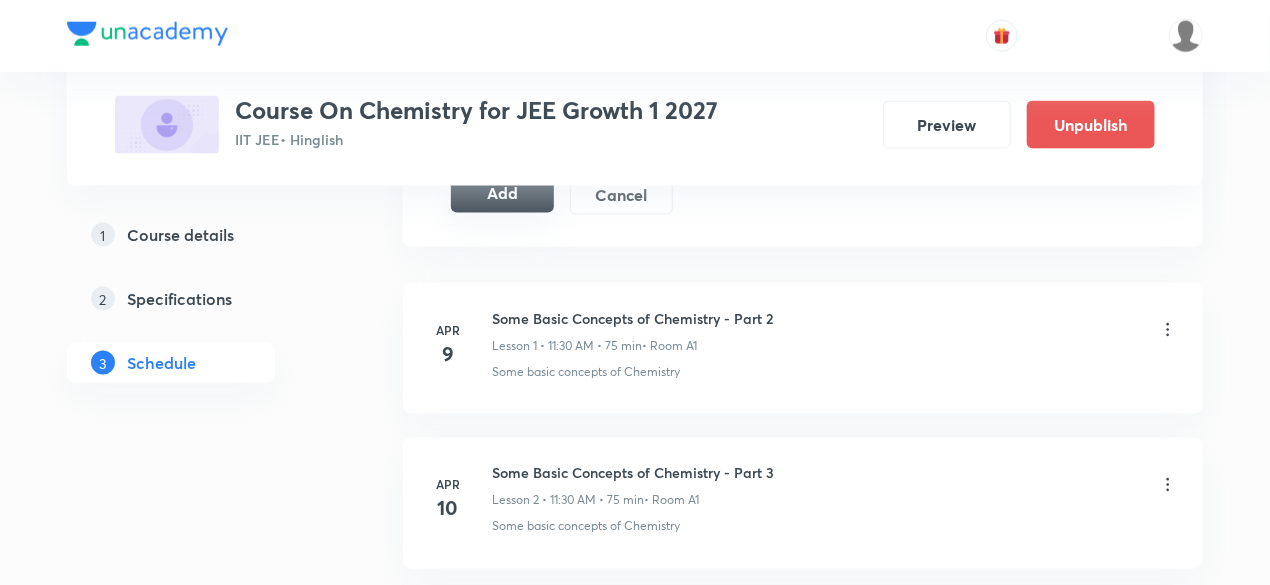 click on "Add" at bounding box center [502, 193] 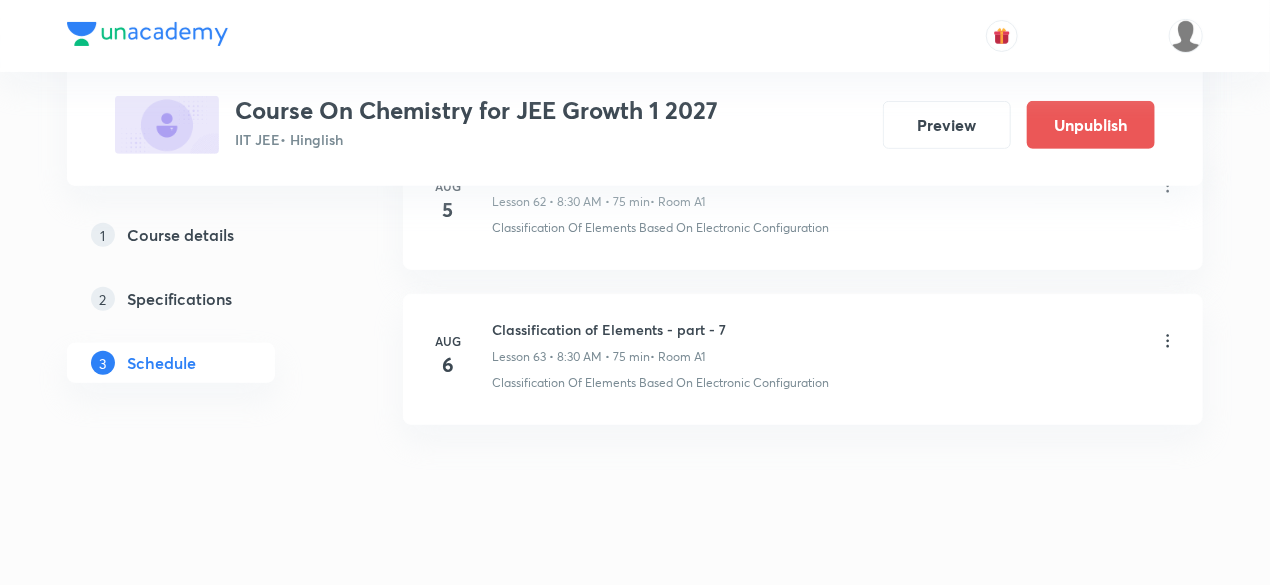 scroll, scrollTop: 9839, scrollLeft: 0, axis: vertical 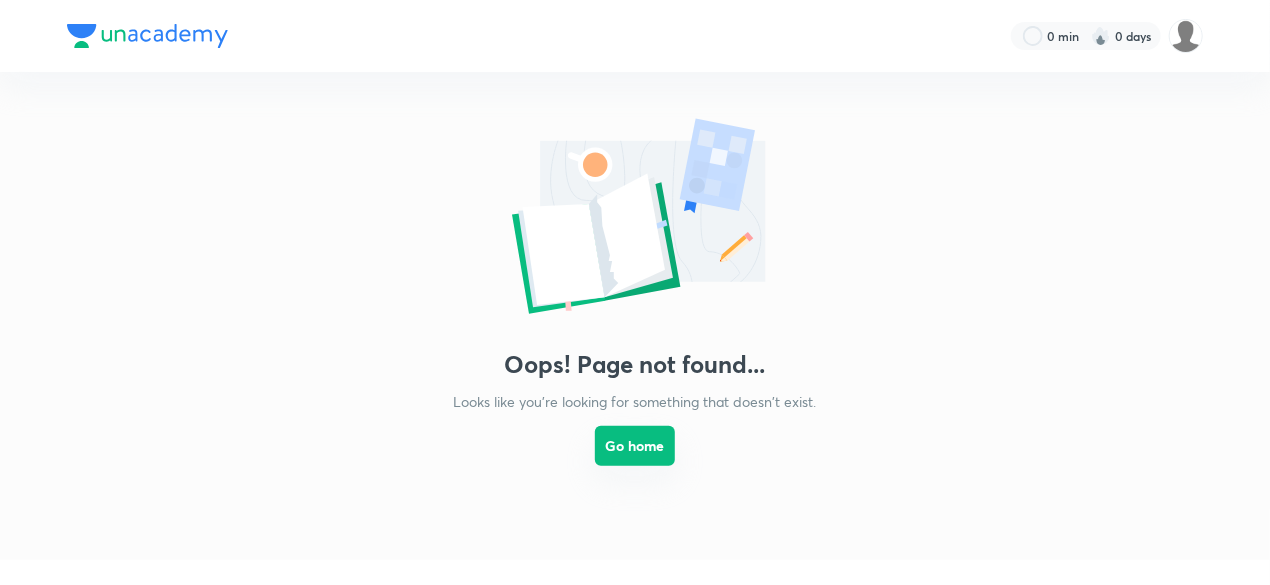 click on "Go home" at bounding box center [635, 446] 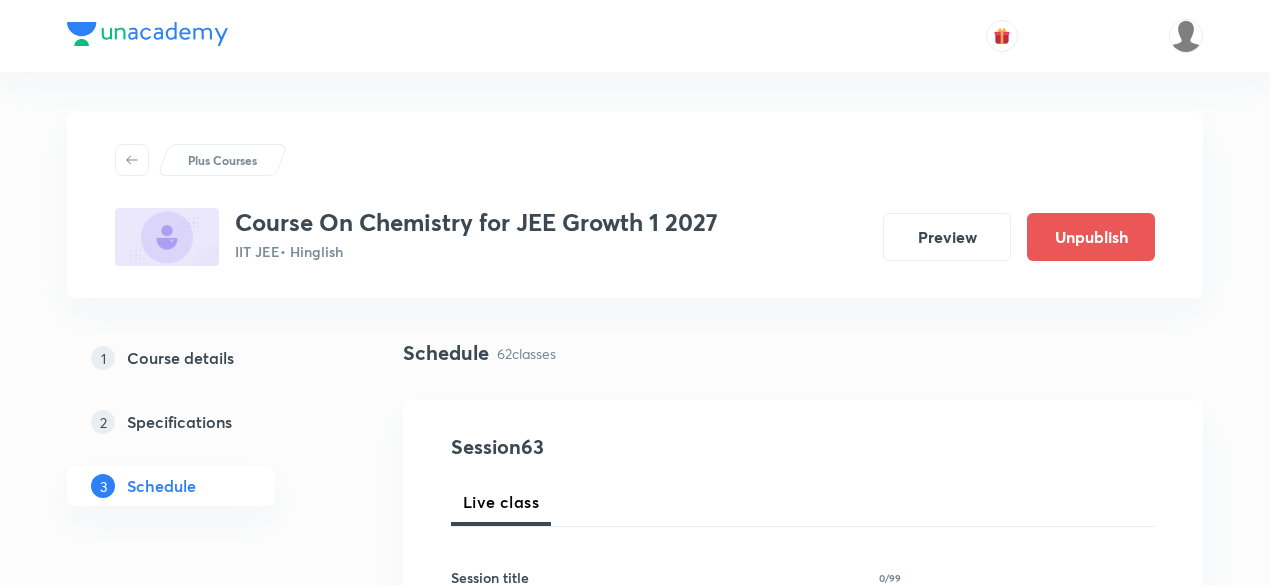 scroll, scrollTop: 1440, scrollLeft: 0, axis: vertical 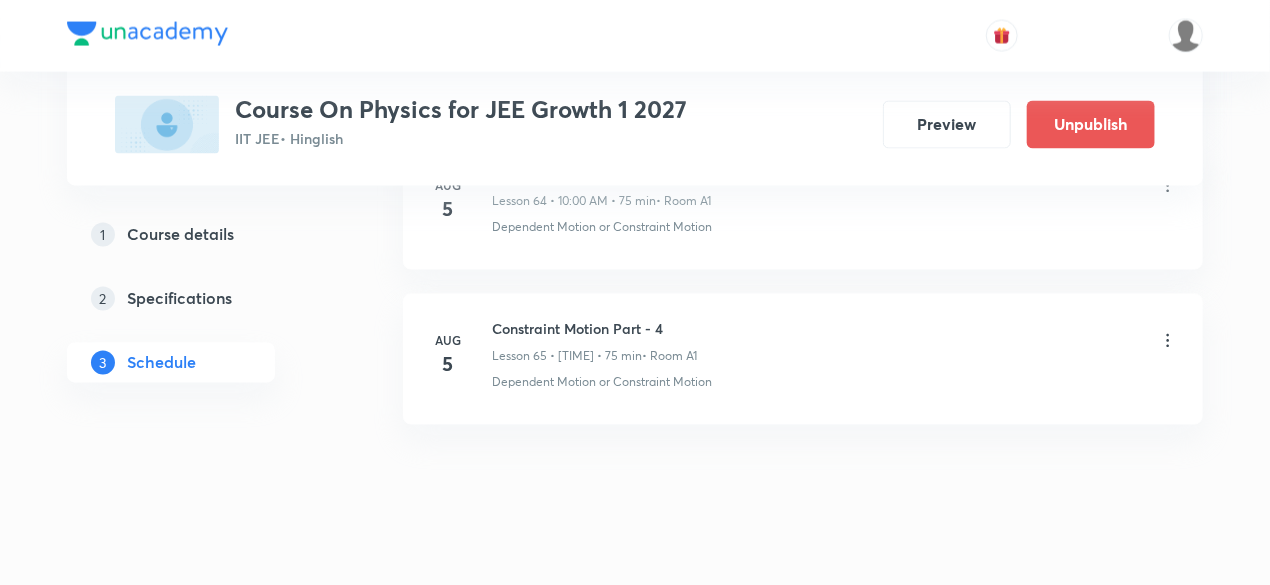 click on "Constraint Motion Part - 4" at bounding box center [594, 329] 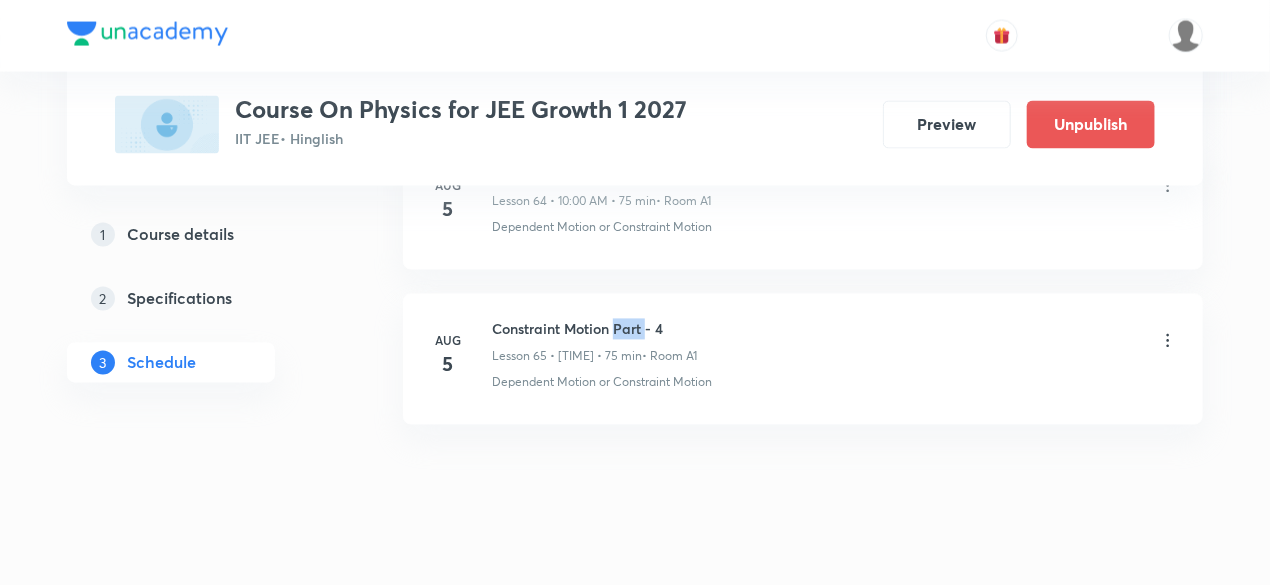 click on "Constraint Motion Part - 4" at bounding box center (594, 329) 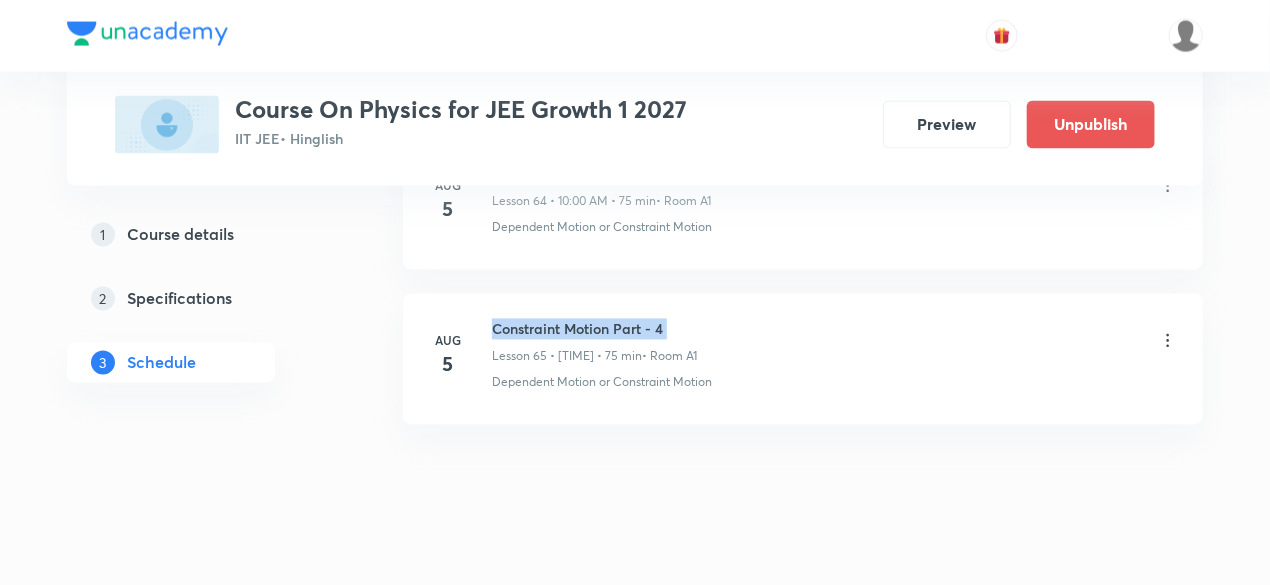 click on "Constraint Motion Part - 4" at bounding box center (594, 329) 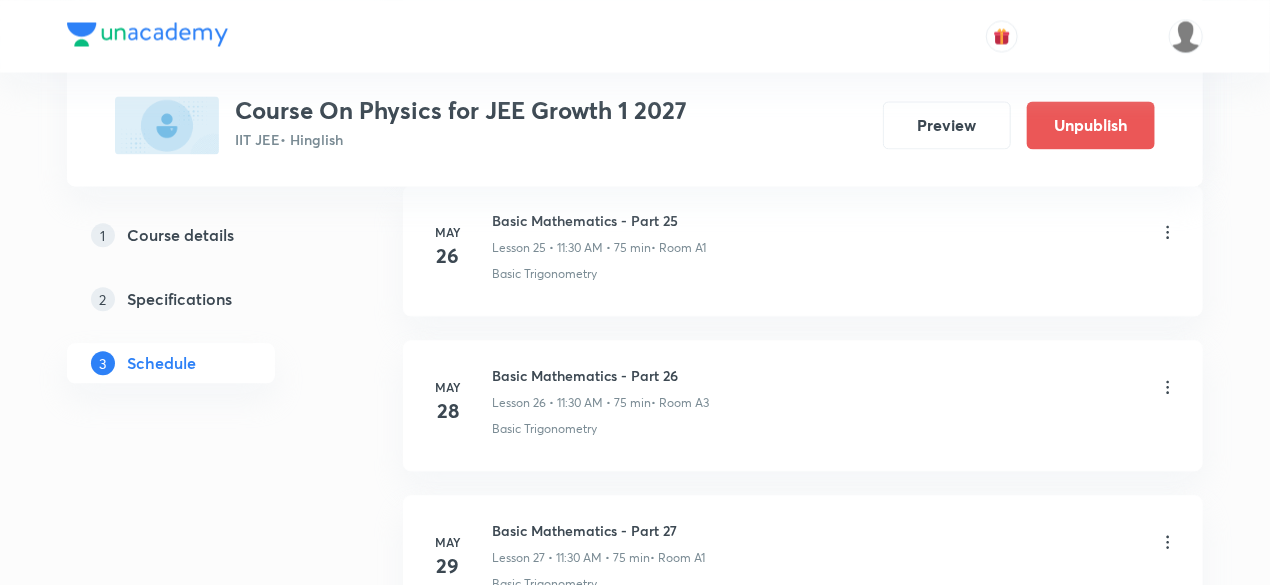 scroll, scrollTop: 0, scrollLeft: 0, axis: both 